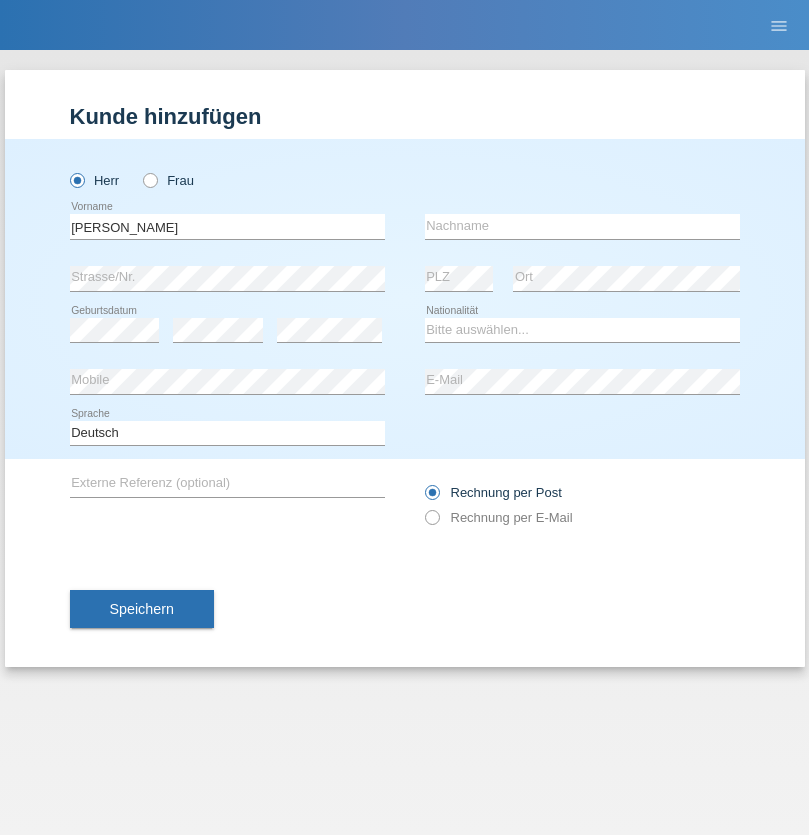 scroll, scrollTop: 0, scrollLeft: 0, axis: both 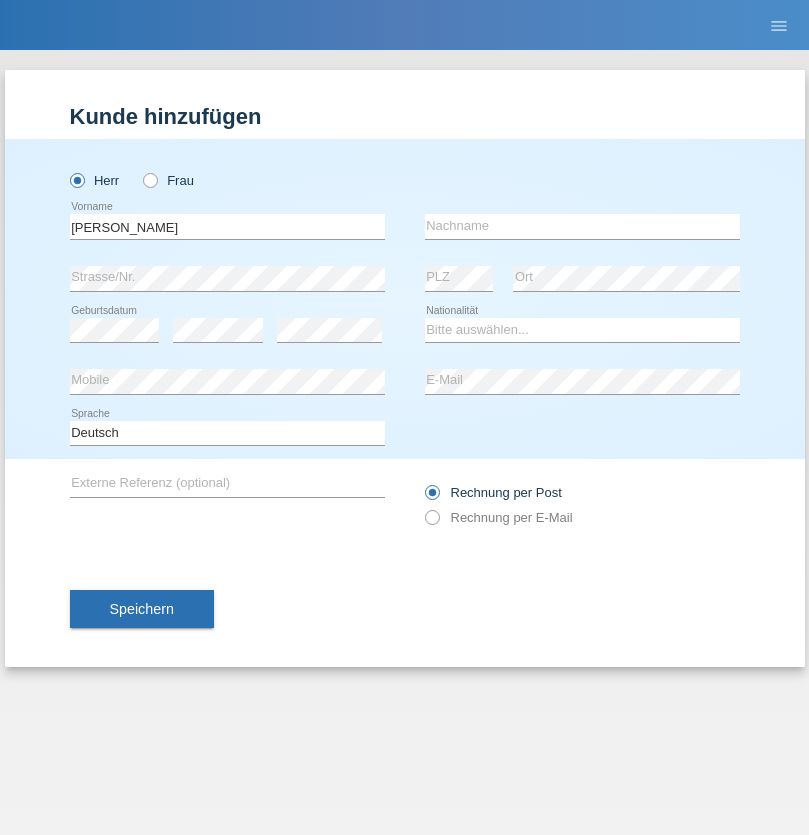 type on "[PERSON_NAME]" 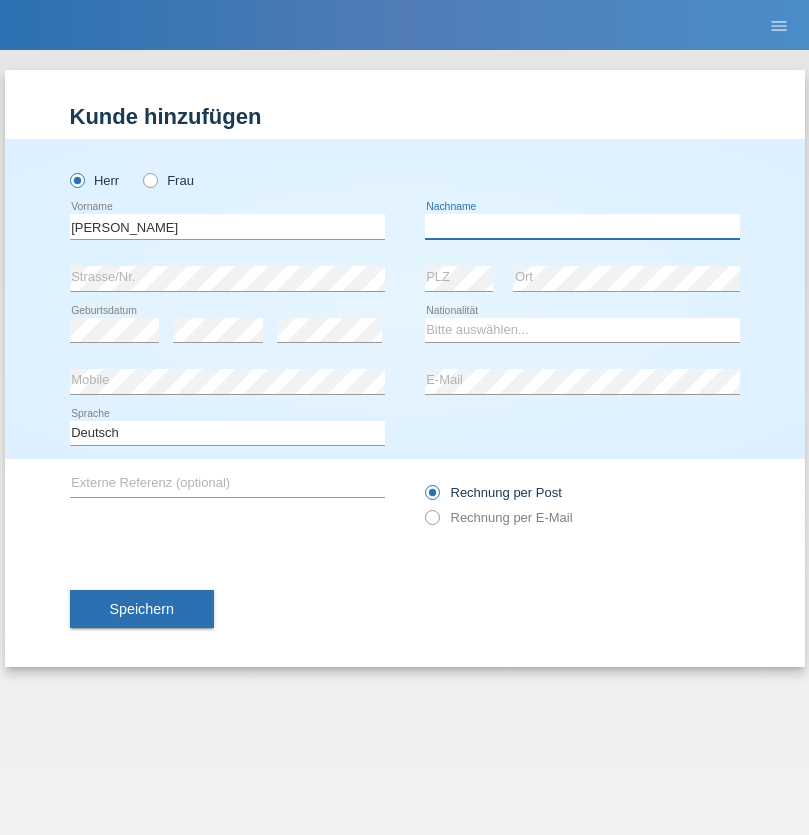 click at bounding box center [582, 226] 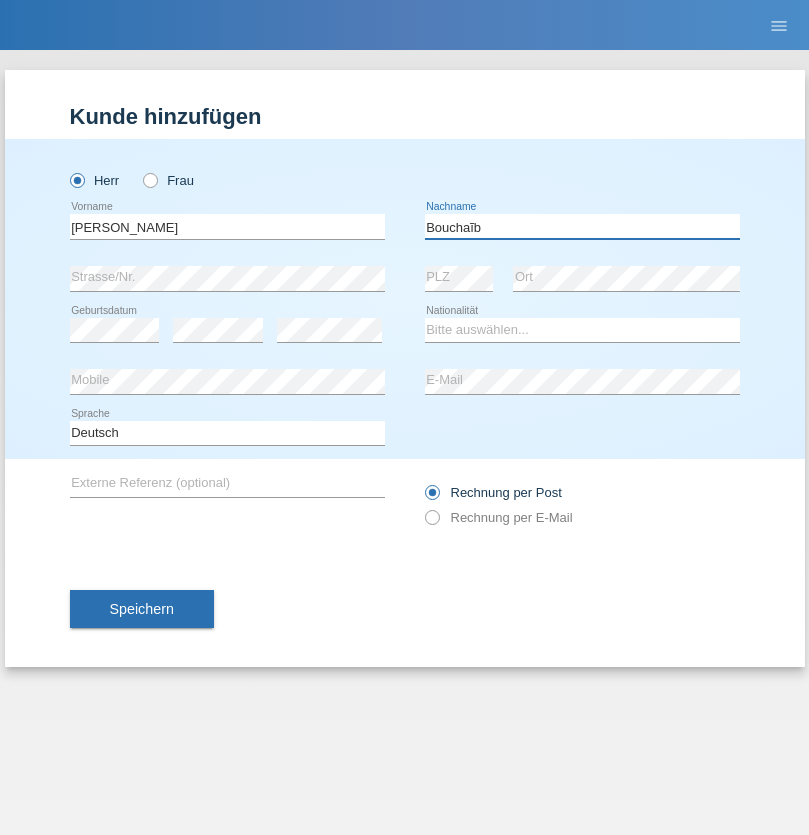 type on "Bouchaĩb" 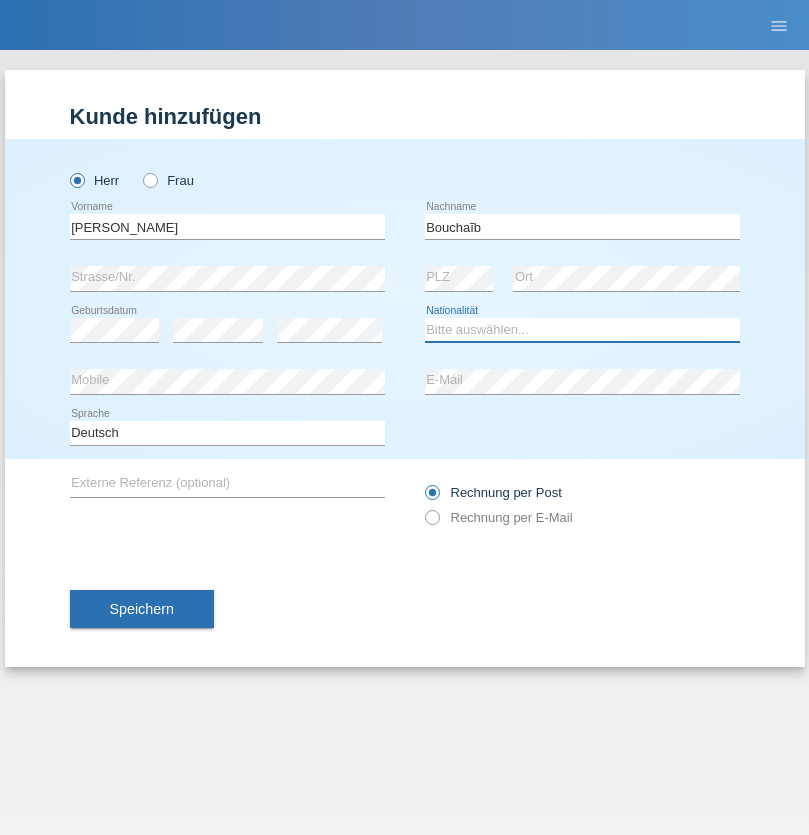select on "CH" 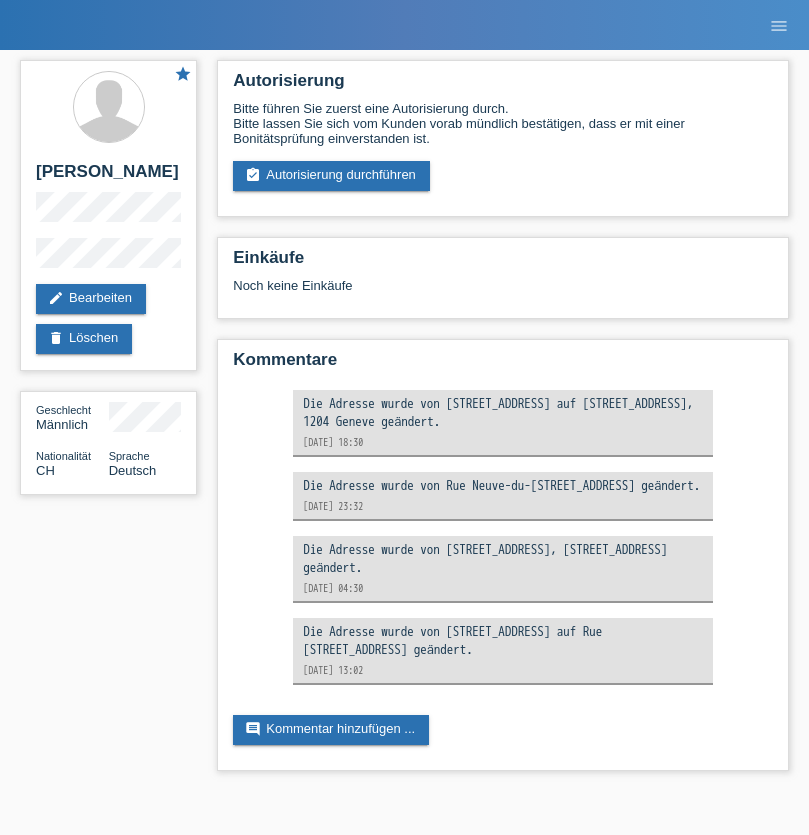 scroll, scrollTop: 0, scrollLeft: 0, axis: both 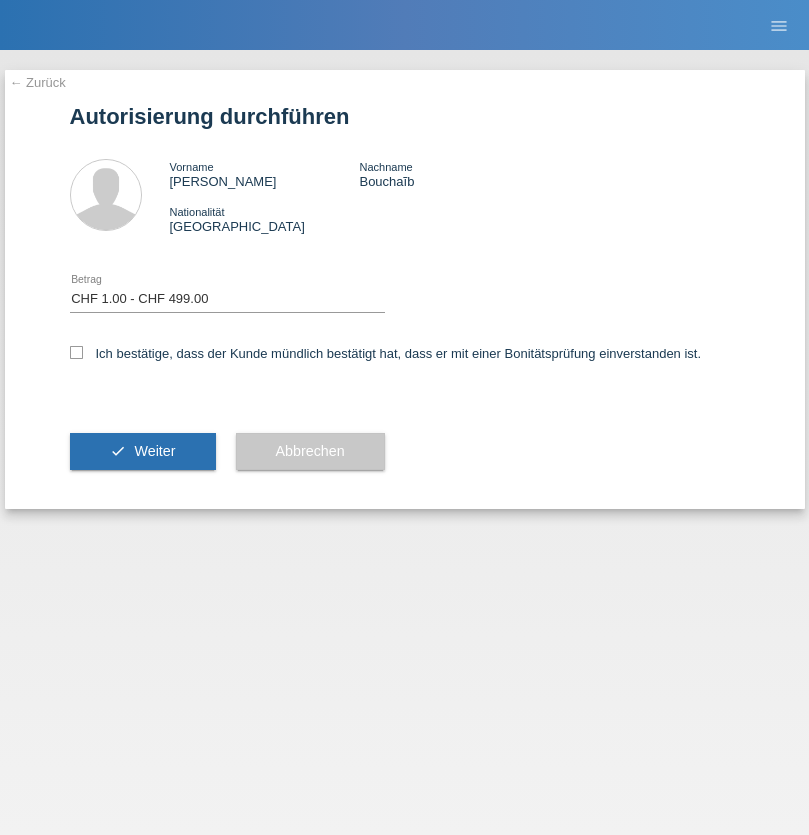 select on "1" 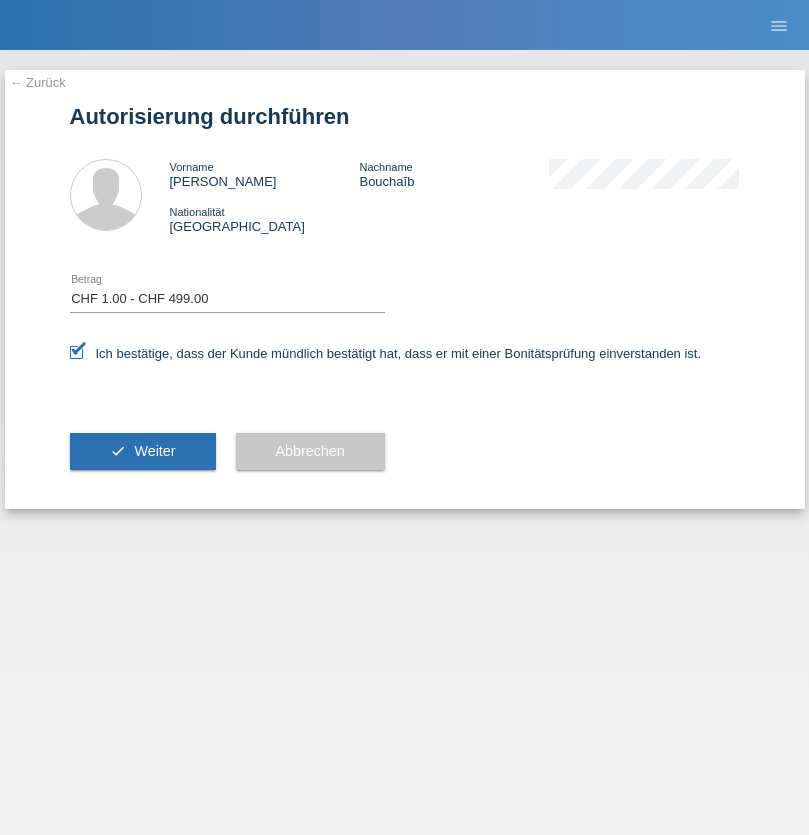 scroll, scrollTop: 0, scrollLeft: 0, axis: both 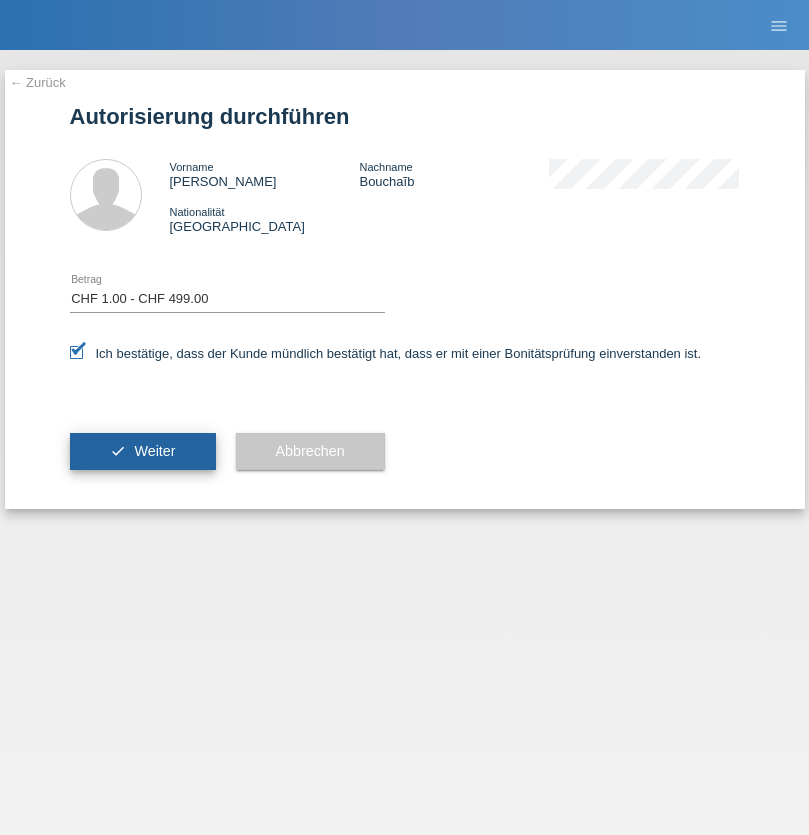 click on "Weiter" at bounding box center [154, 451] 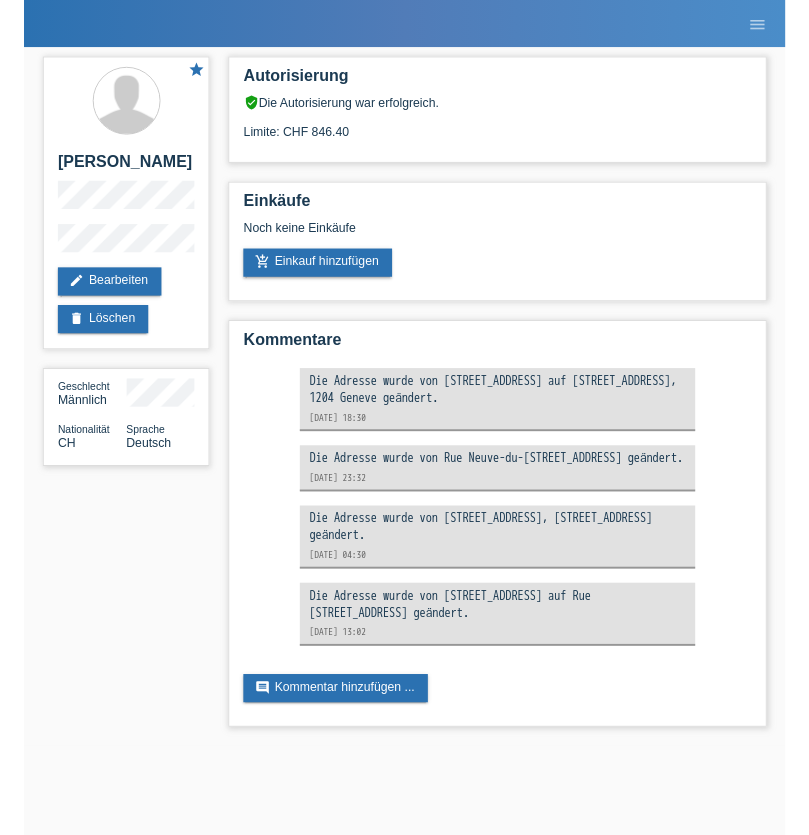 scroll, scrollTop: 0, scrollLeft: 0, axis: both 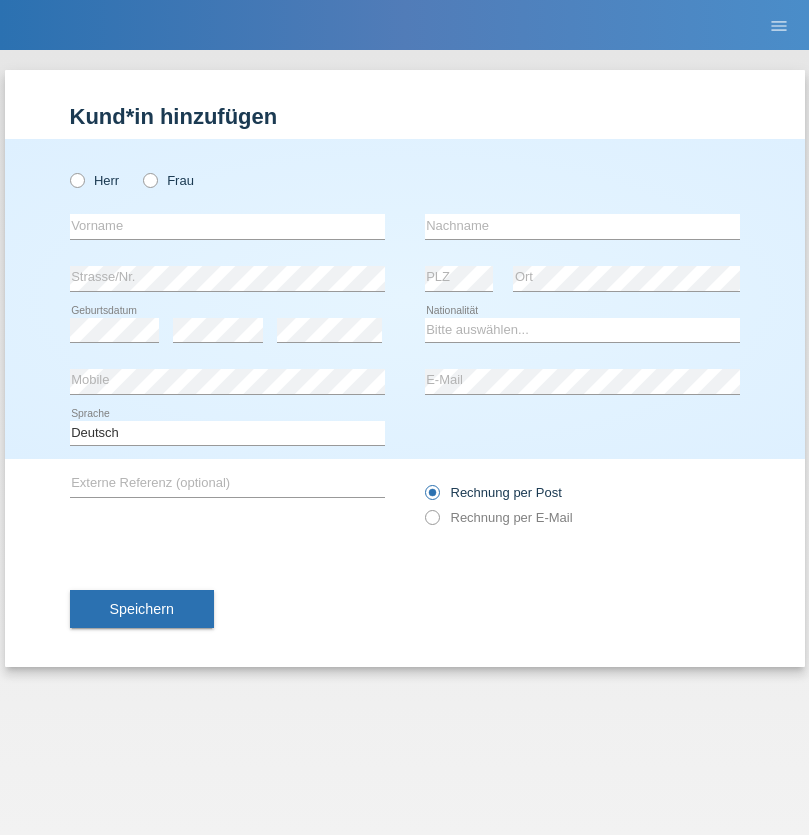radio on "true" 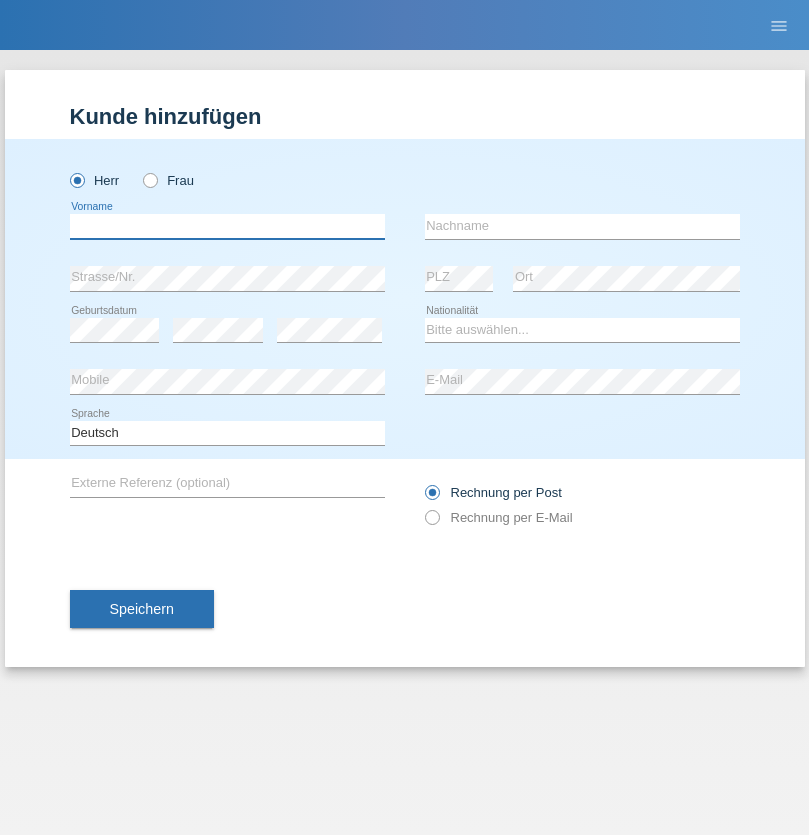 click at bounding box center (227, 226) 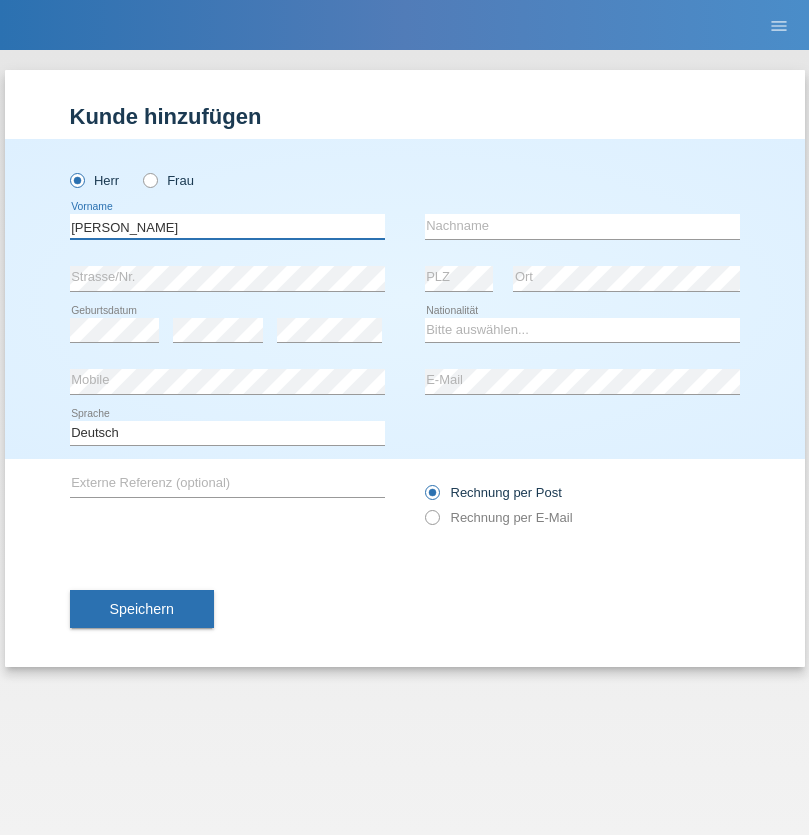 type on "[PERSON_NAME]" 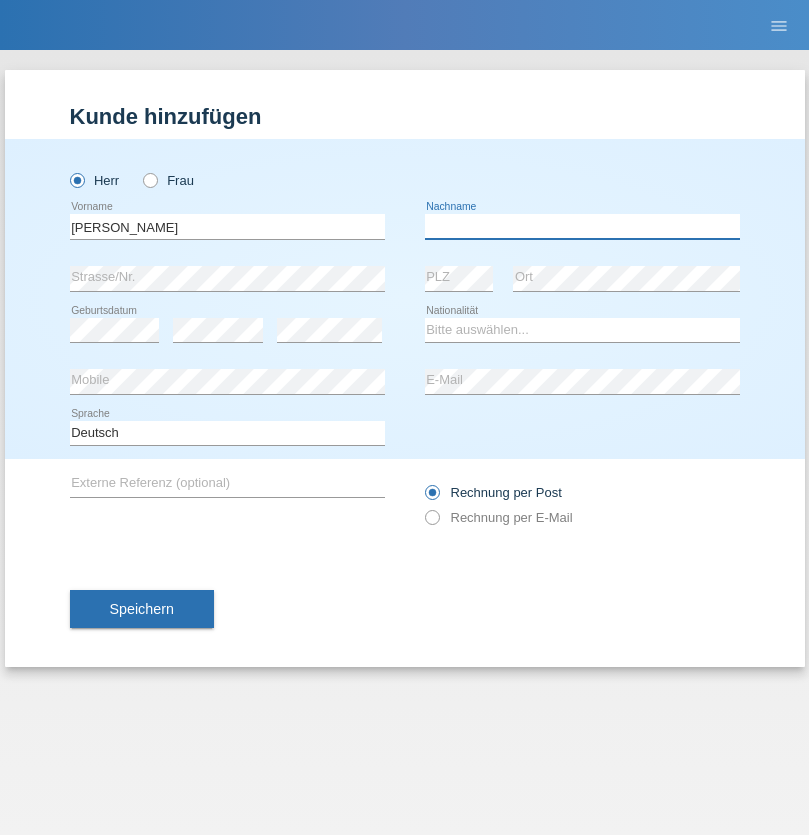 click at bounding box center (582, 226) 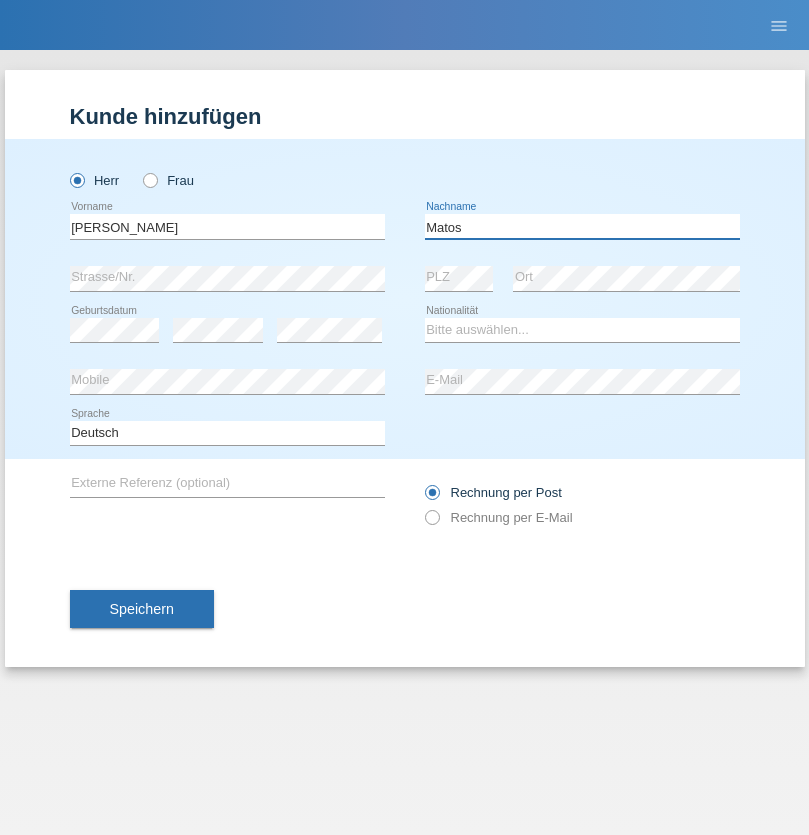 type on "Matos" 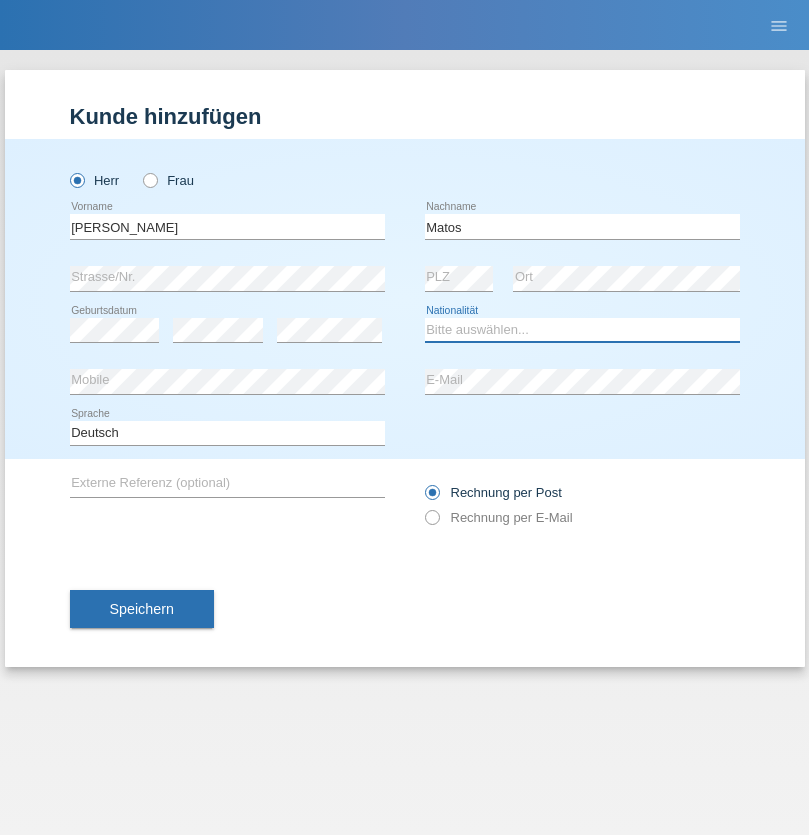 select on "PT" 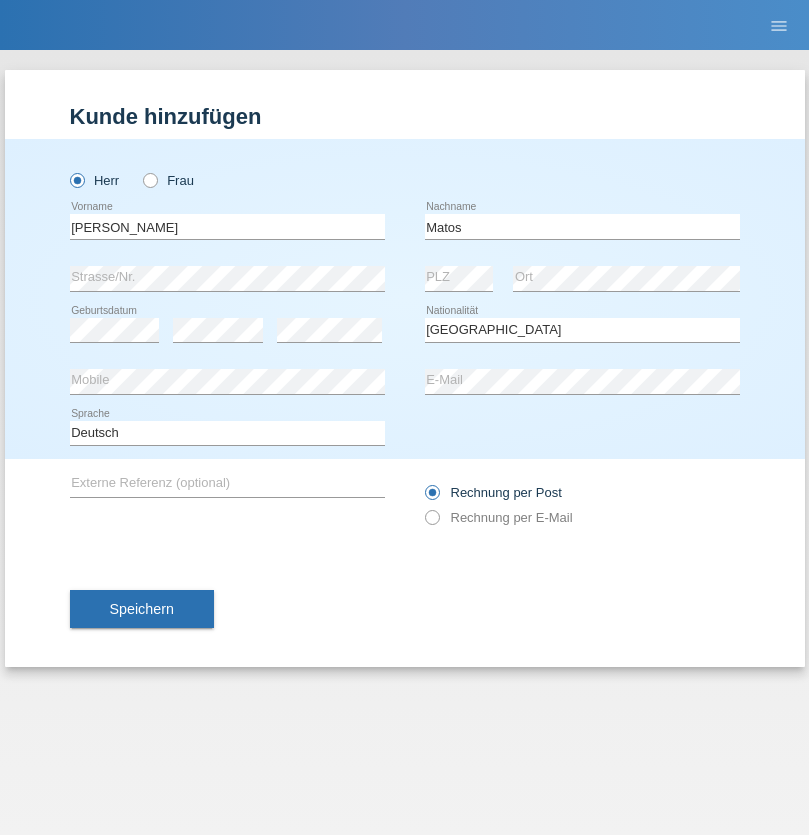 select on "C" 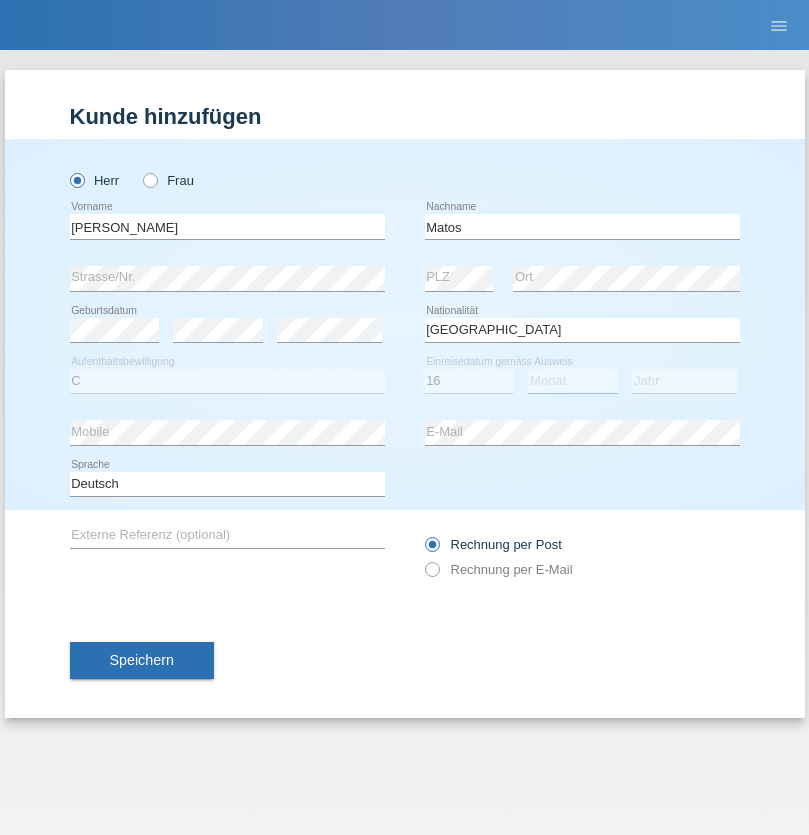 select on "09" 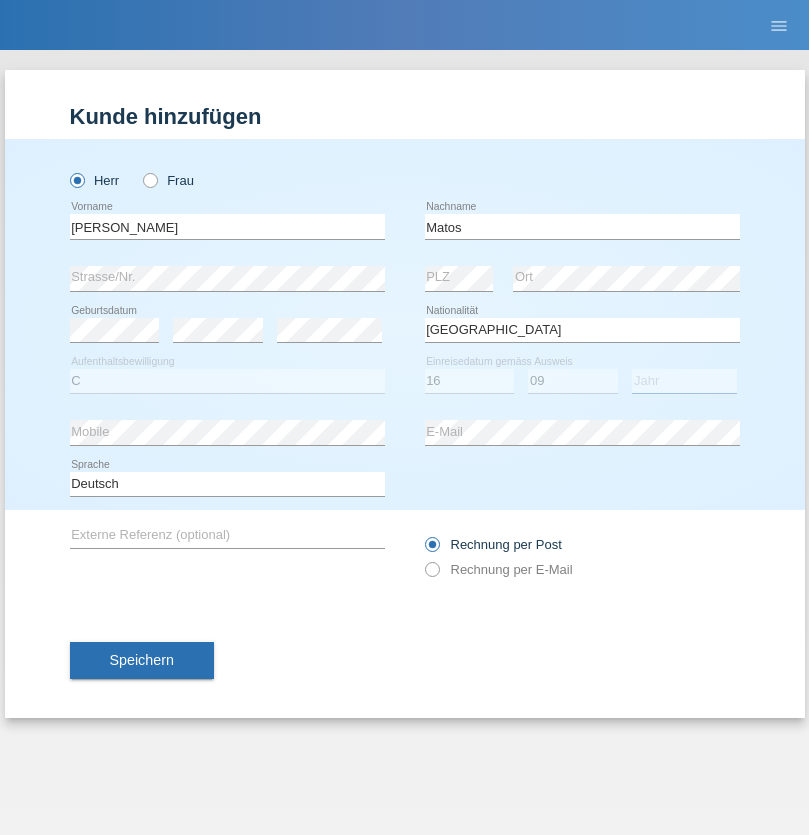 select on "2021" 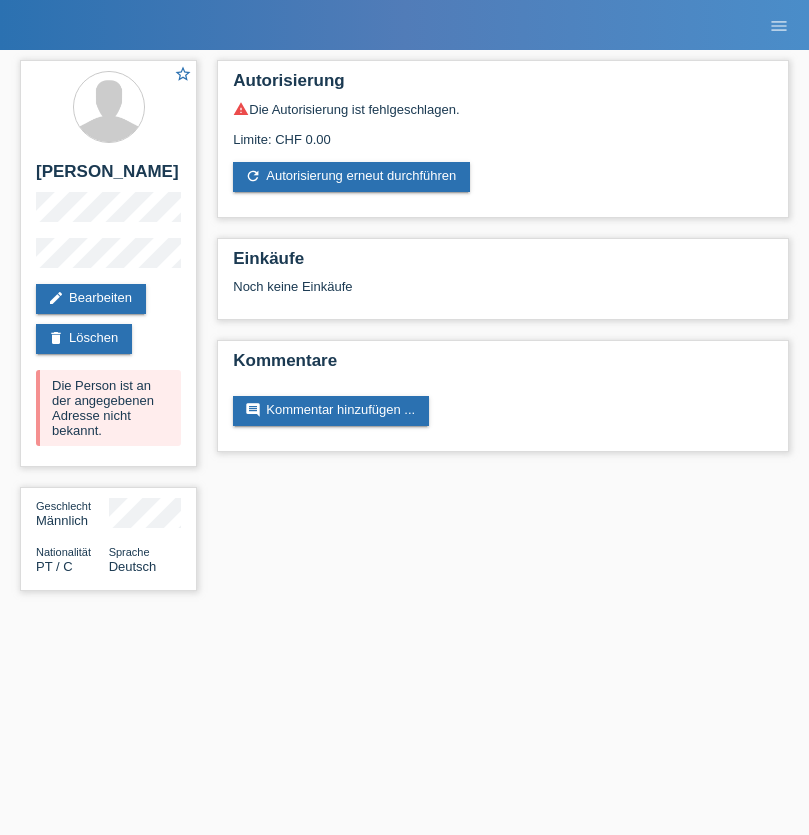 scroll, scrollTop: 0, scrollLeft: 0, axis: both 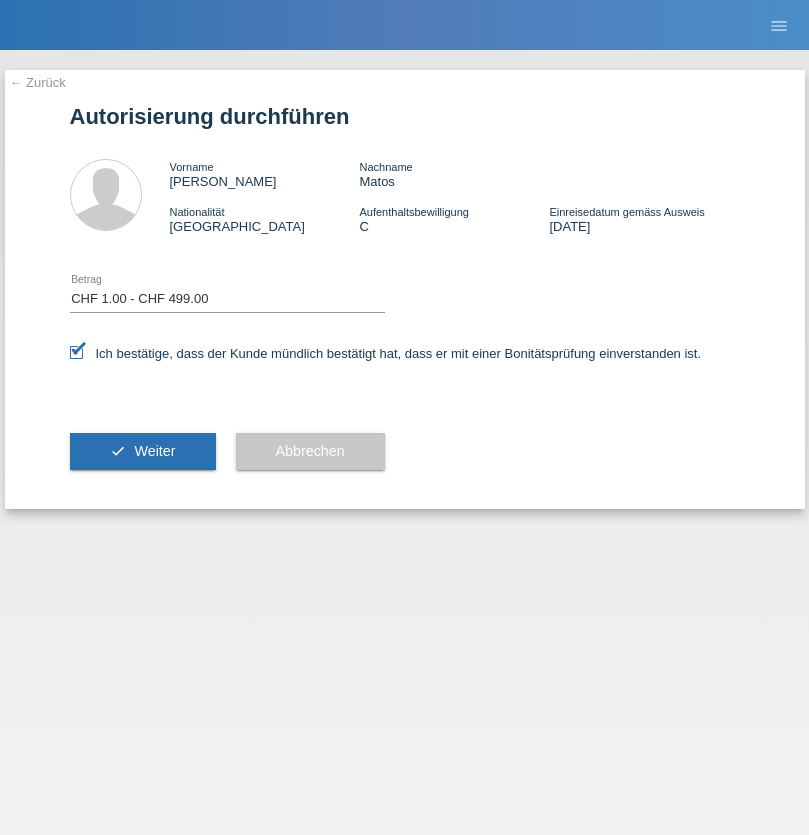 select on "1" 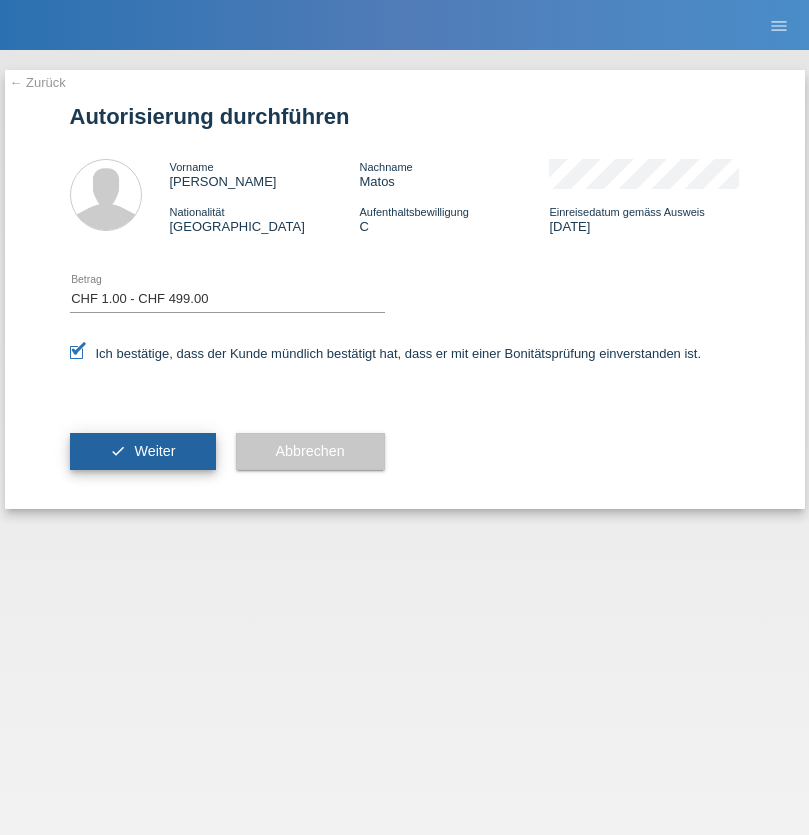 click on "Weiter" at bounding box center (154, 451) 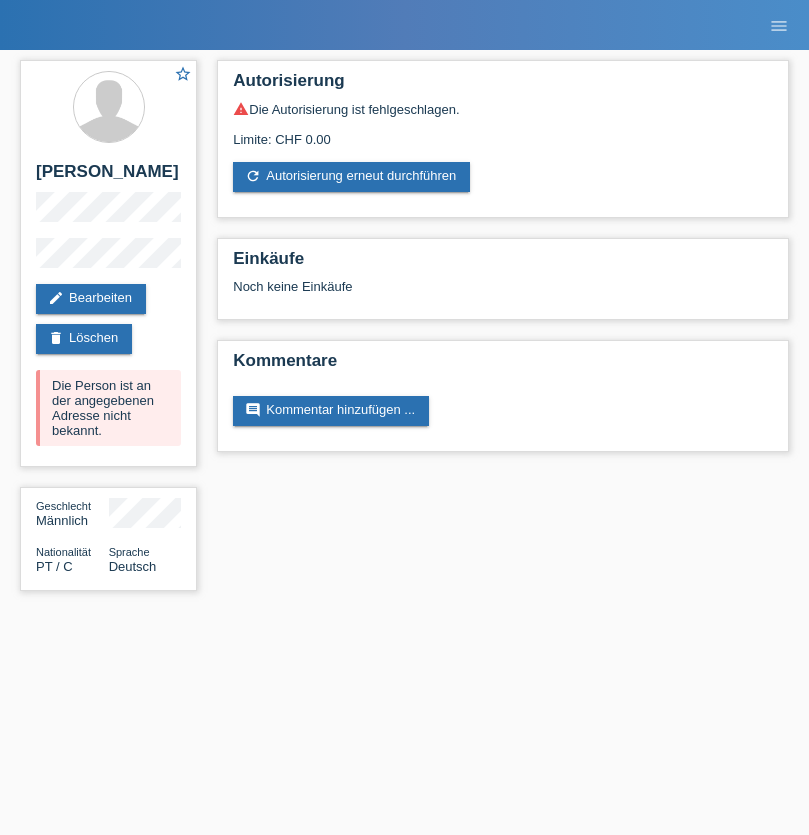 scroll, scrollTop: 0, scrollLeft: 0, axis: both 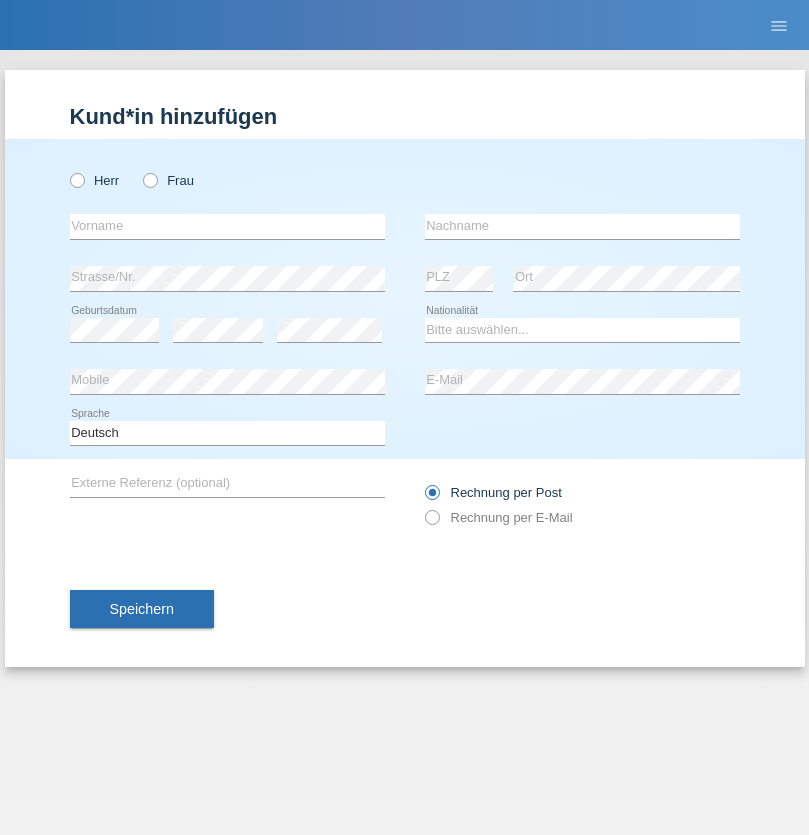 radio on "true" 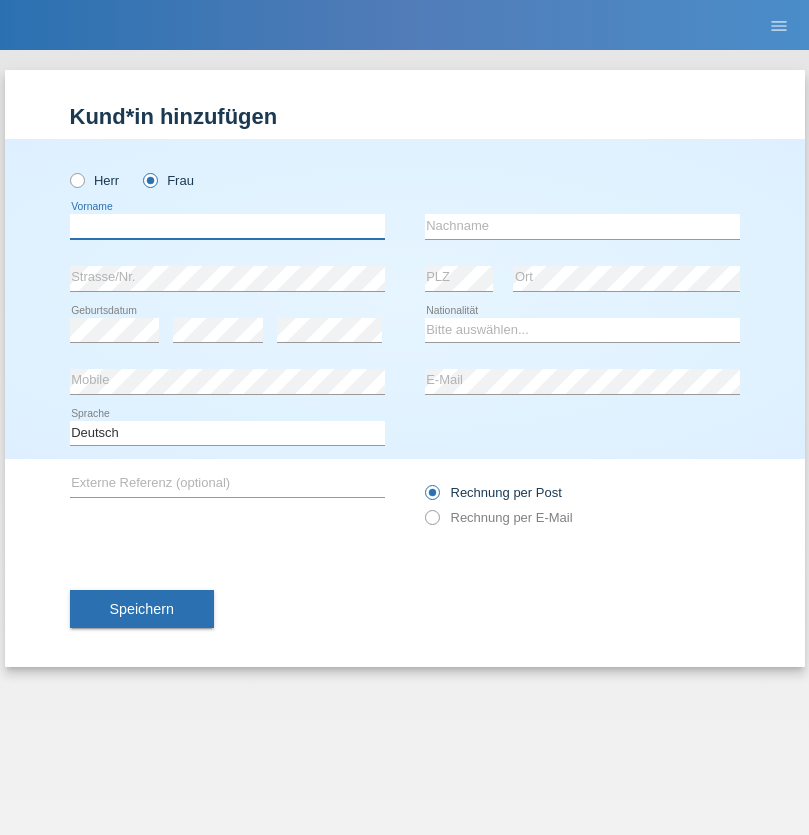 click at bounding box center (227, 226) 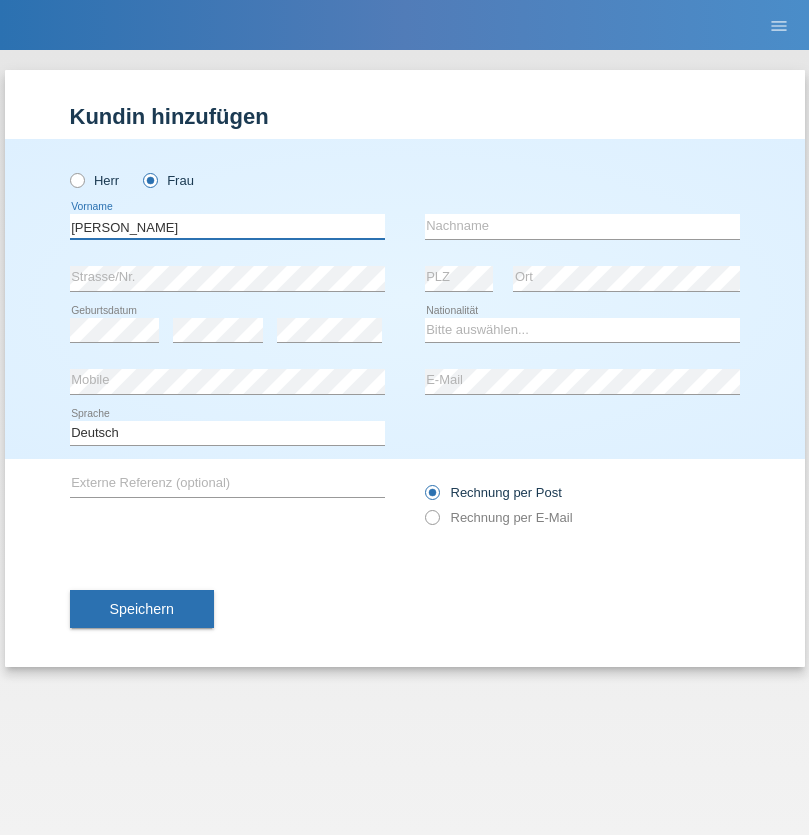 type on "[PERSON_NAME]" 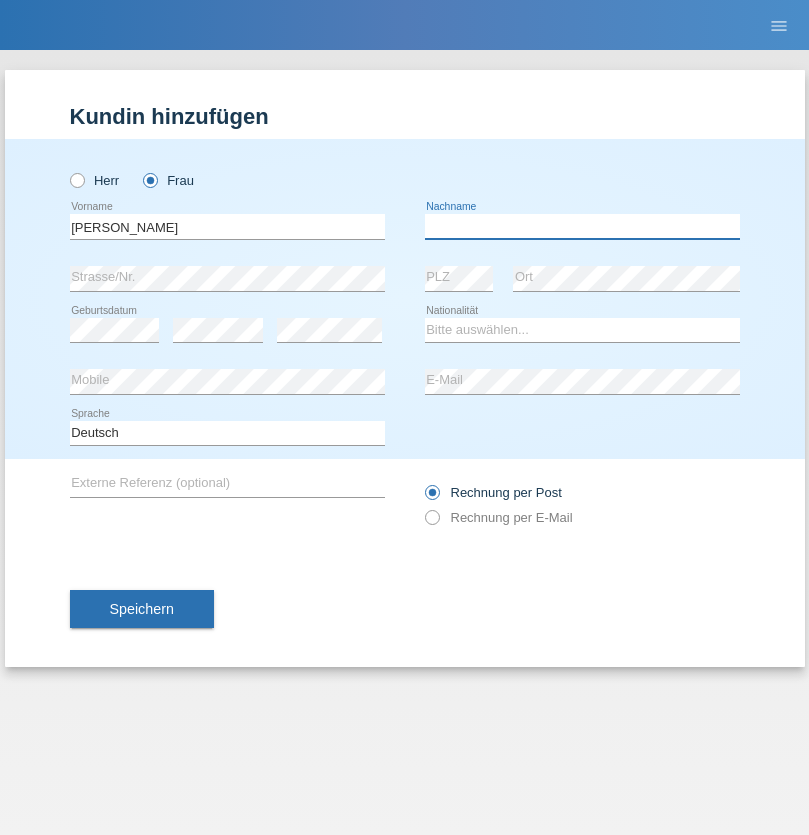 click at bounding box center (582, 226) 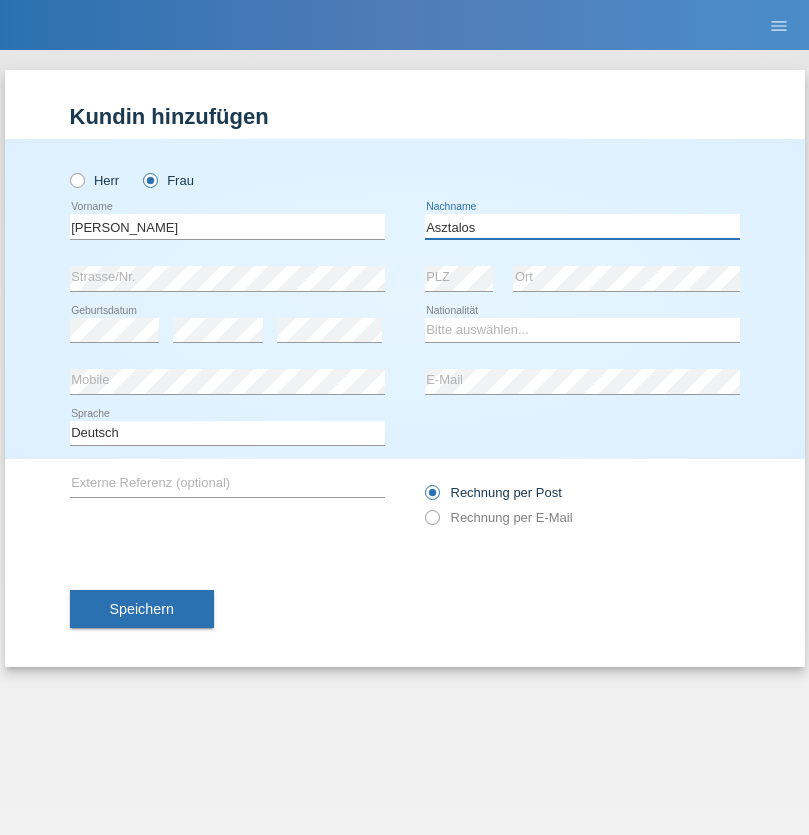 type on "Asztalos" 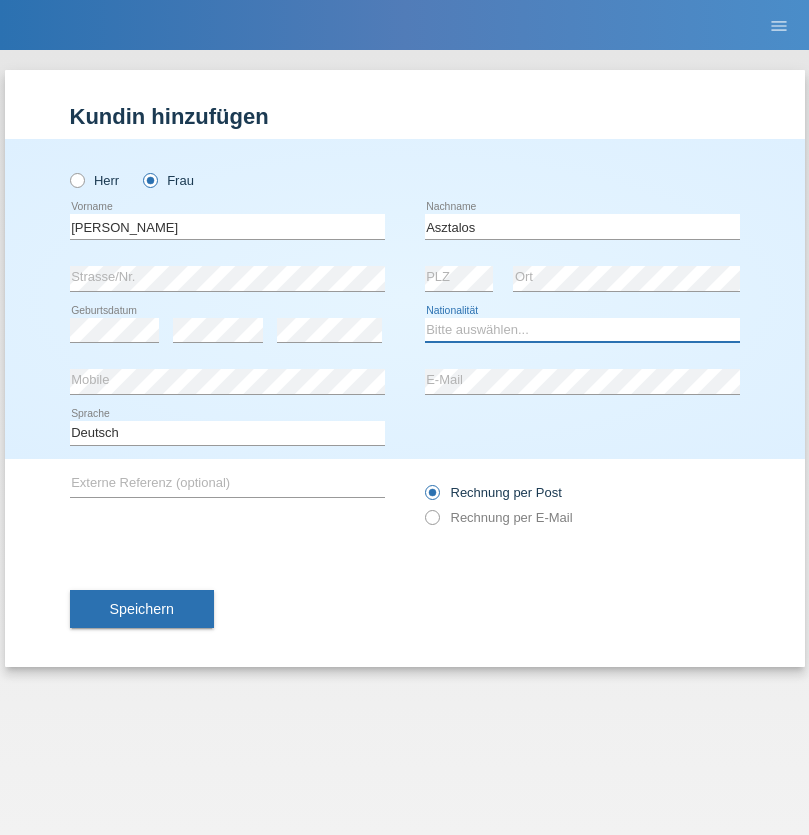select on "HU" 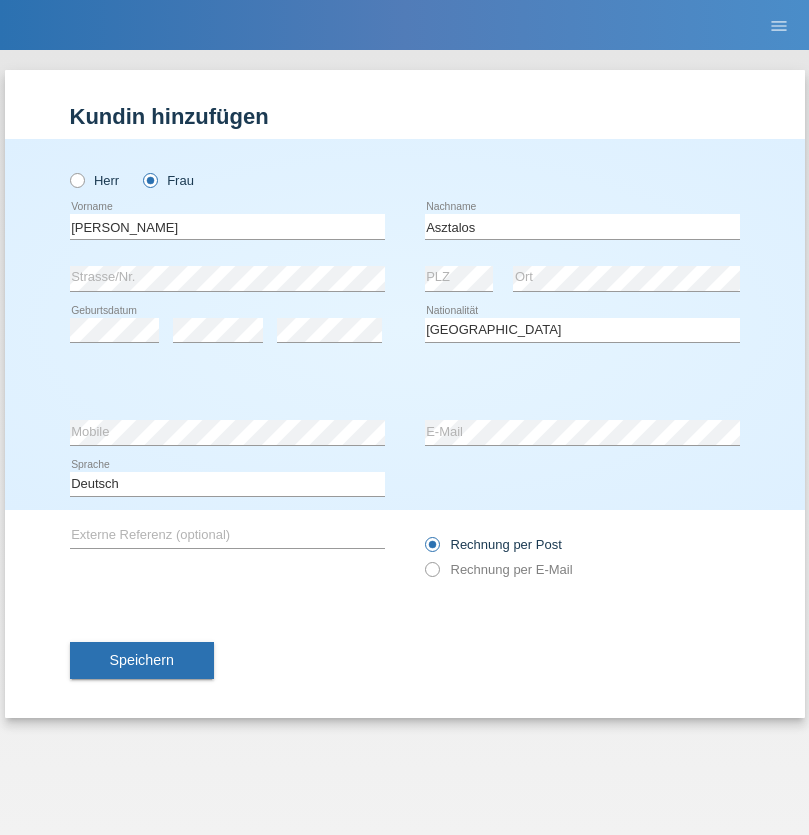 select on "C" 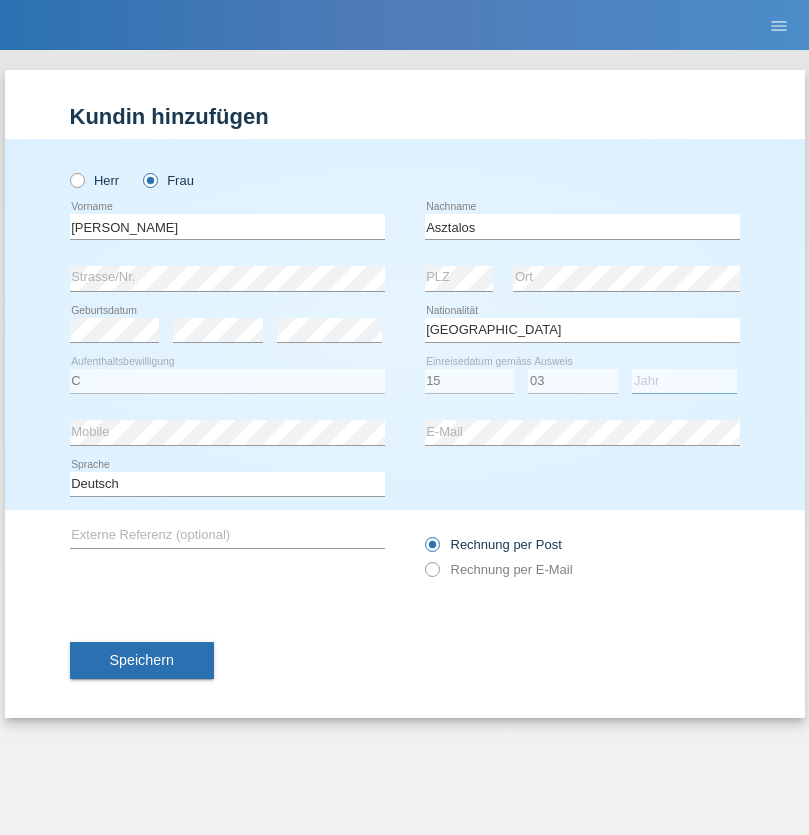 select on "2015" 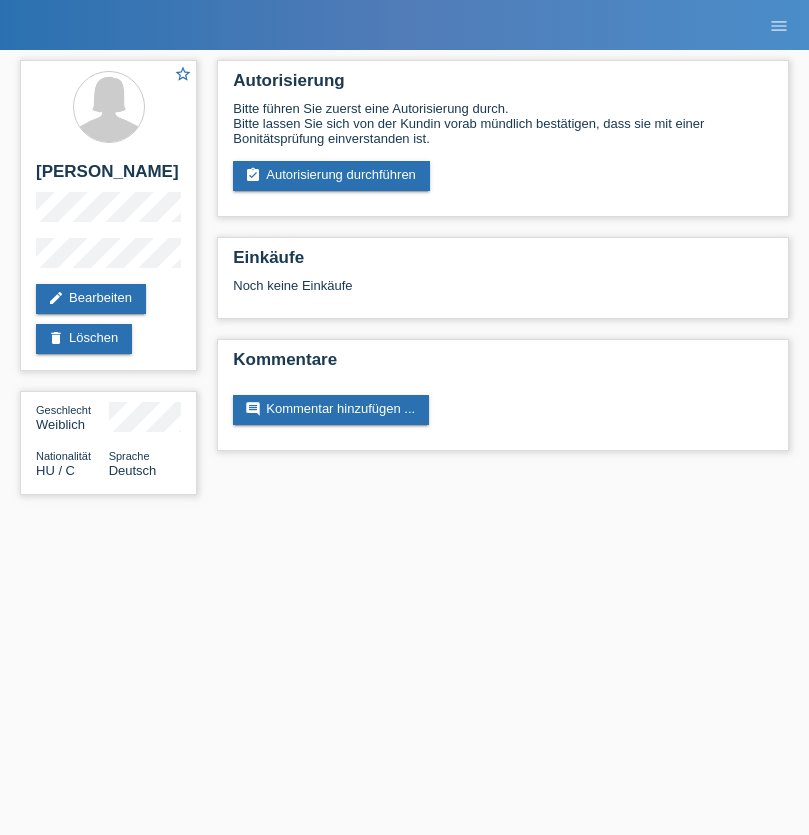 scroll, scrollTop: 0, scrollLeft: 0, axis: both 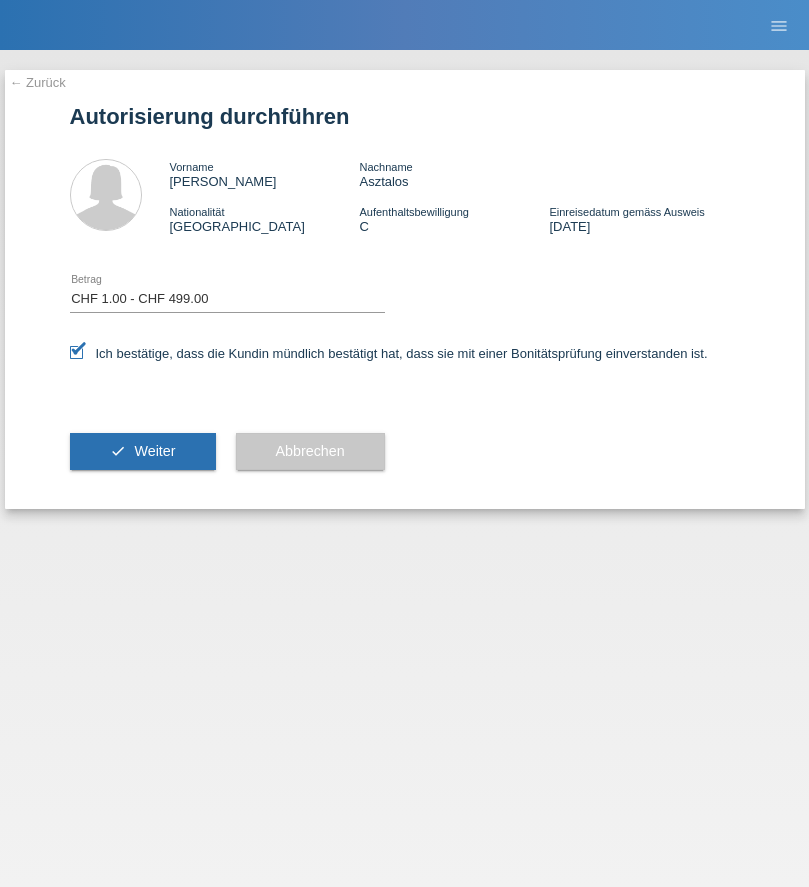 select on "1" 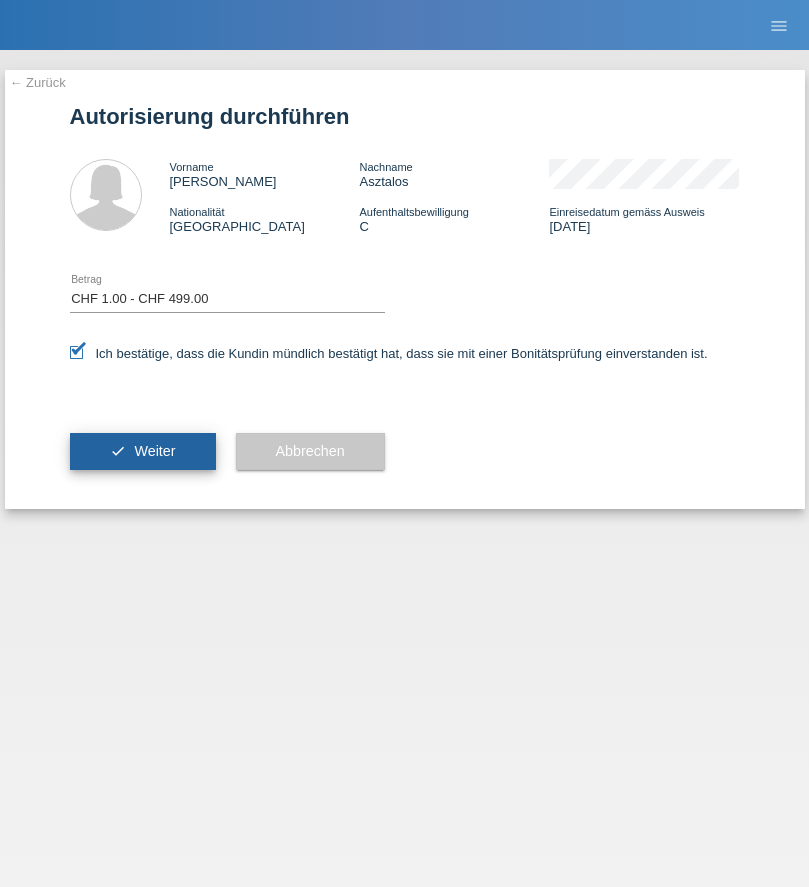 click on "Weiter" at bounding box center [154, 451] 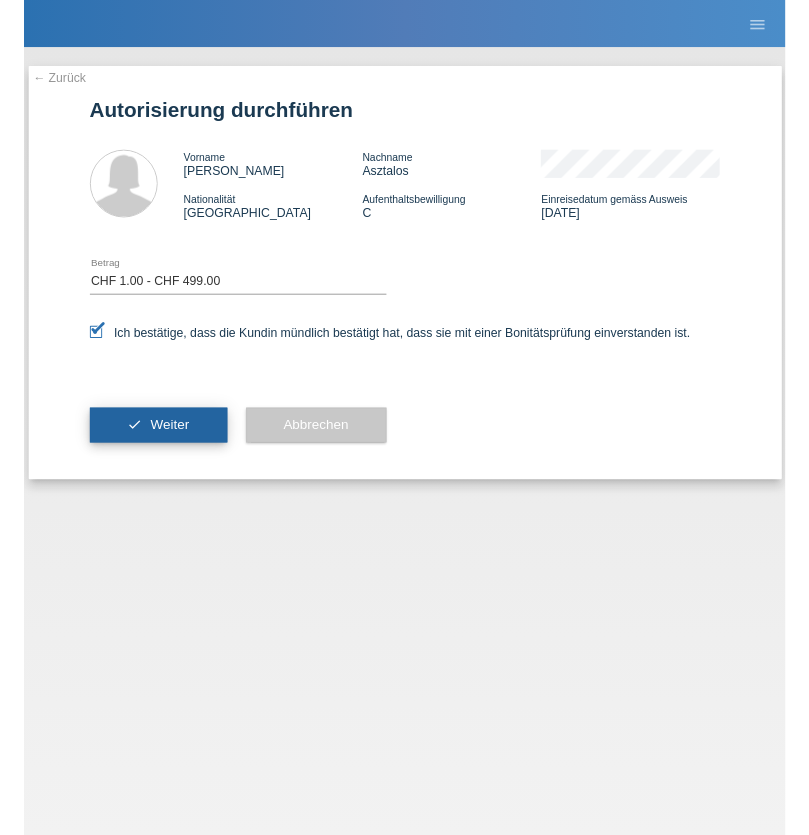 scroll, scrollTop: 0, scrollLeft: 0, axis: both 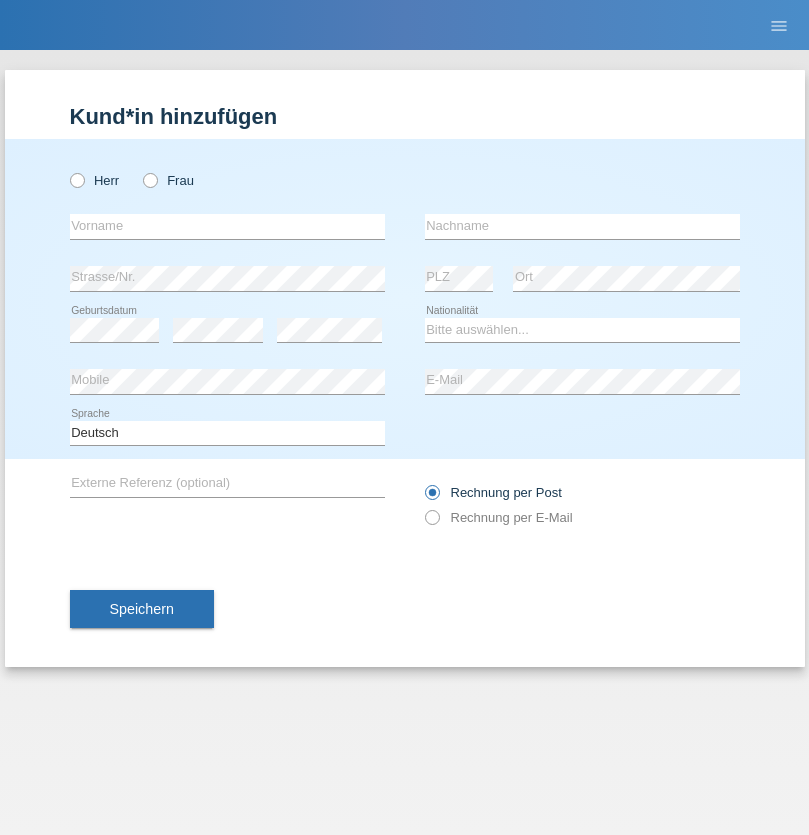 radio on "true" 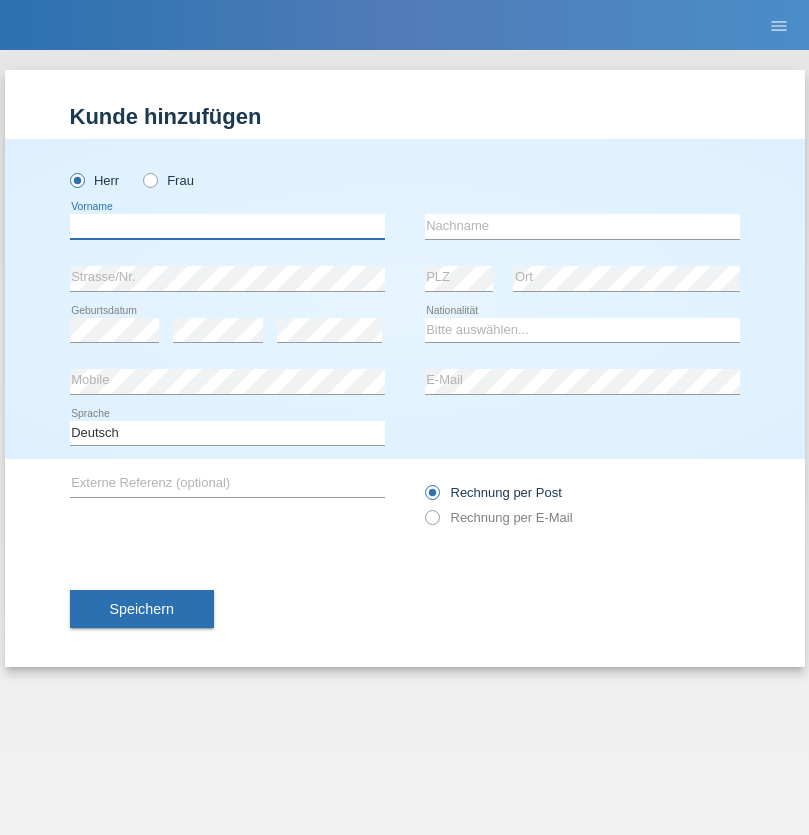 click at bounding box center [227, 226] 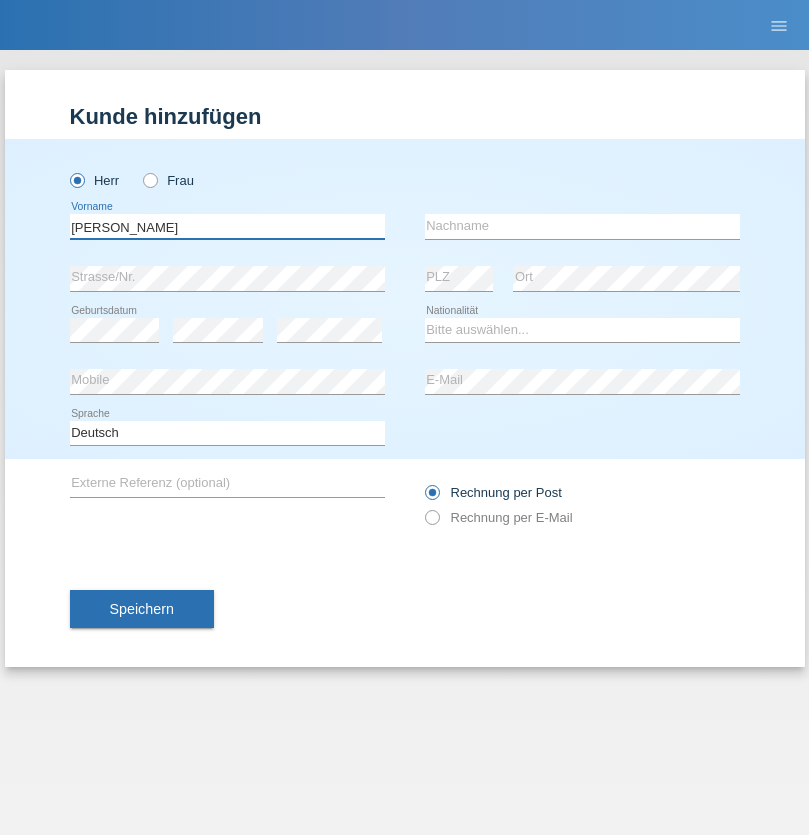 type on "Alex" 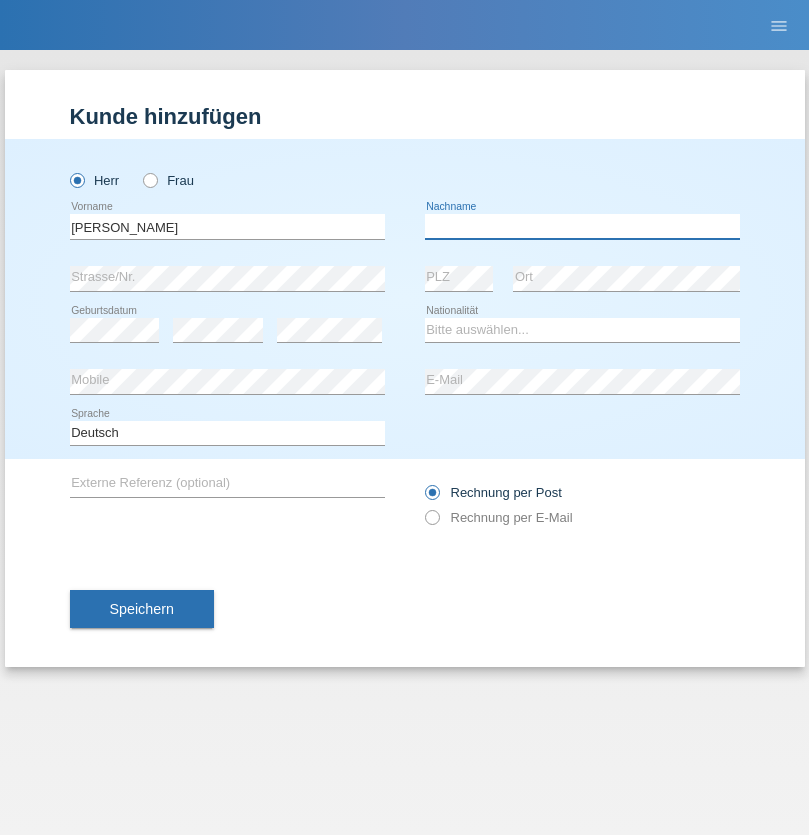 click at bounding box center [582, 226] 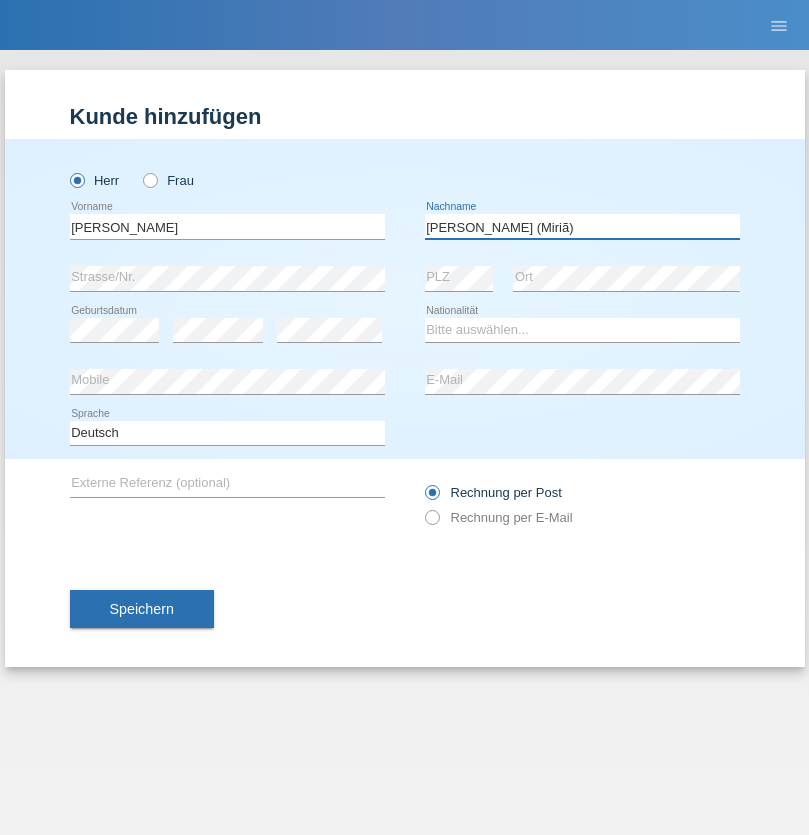 type on "A. Cassiano (Miriã)" 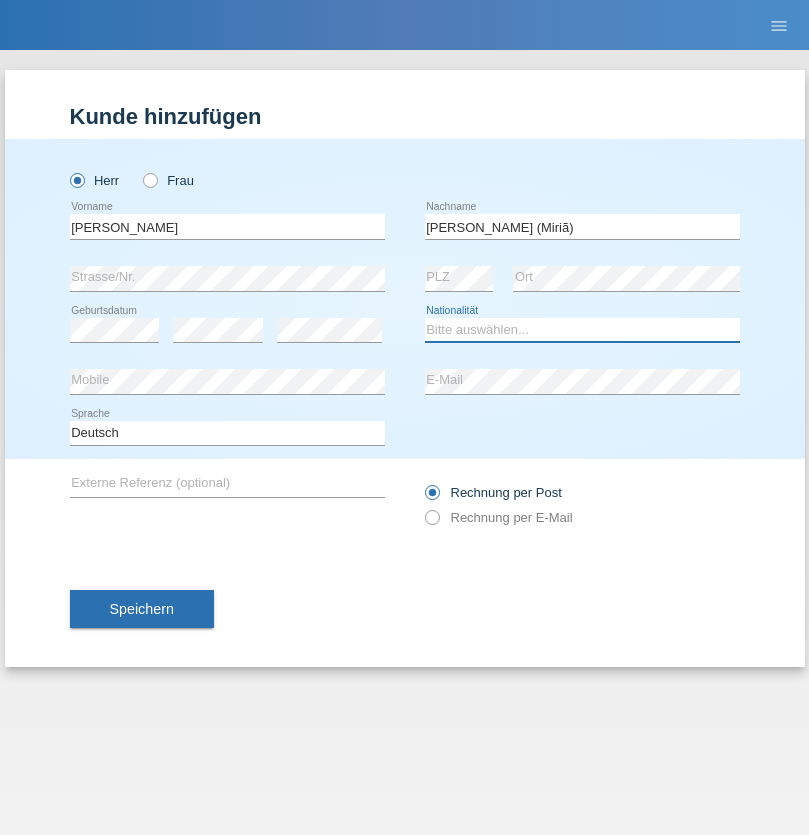 select on "BR" 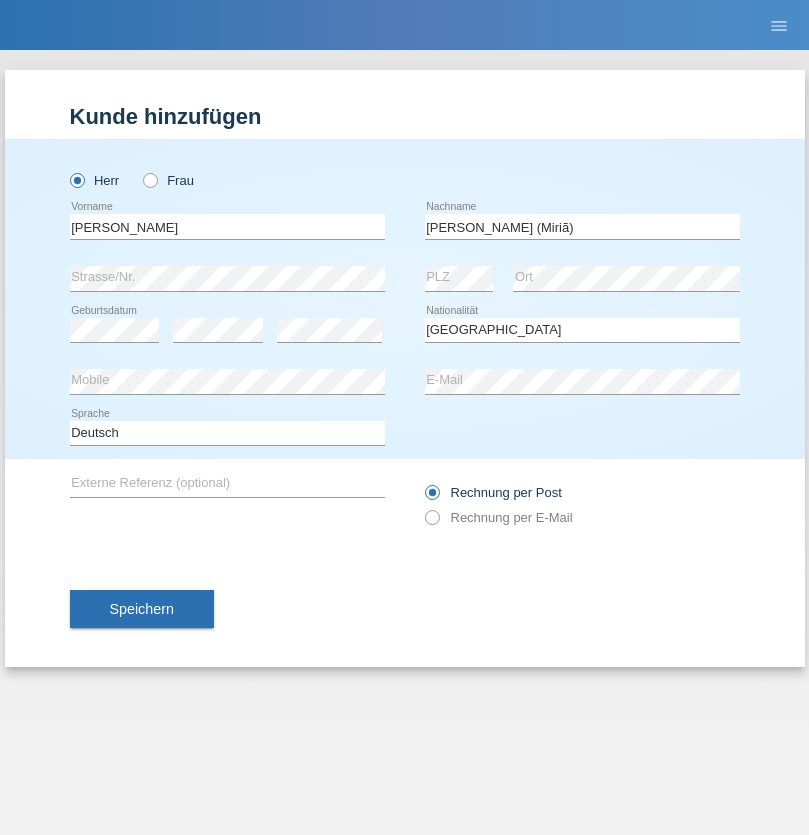 select on "C" 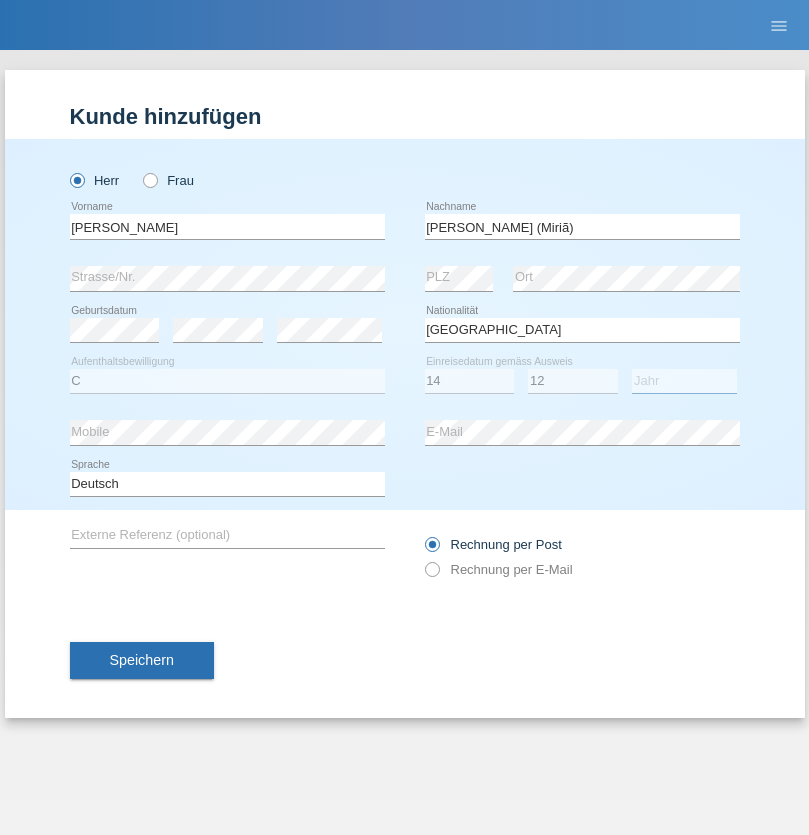 select on "2001" 